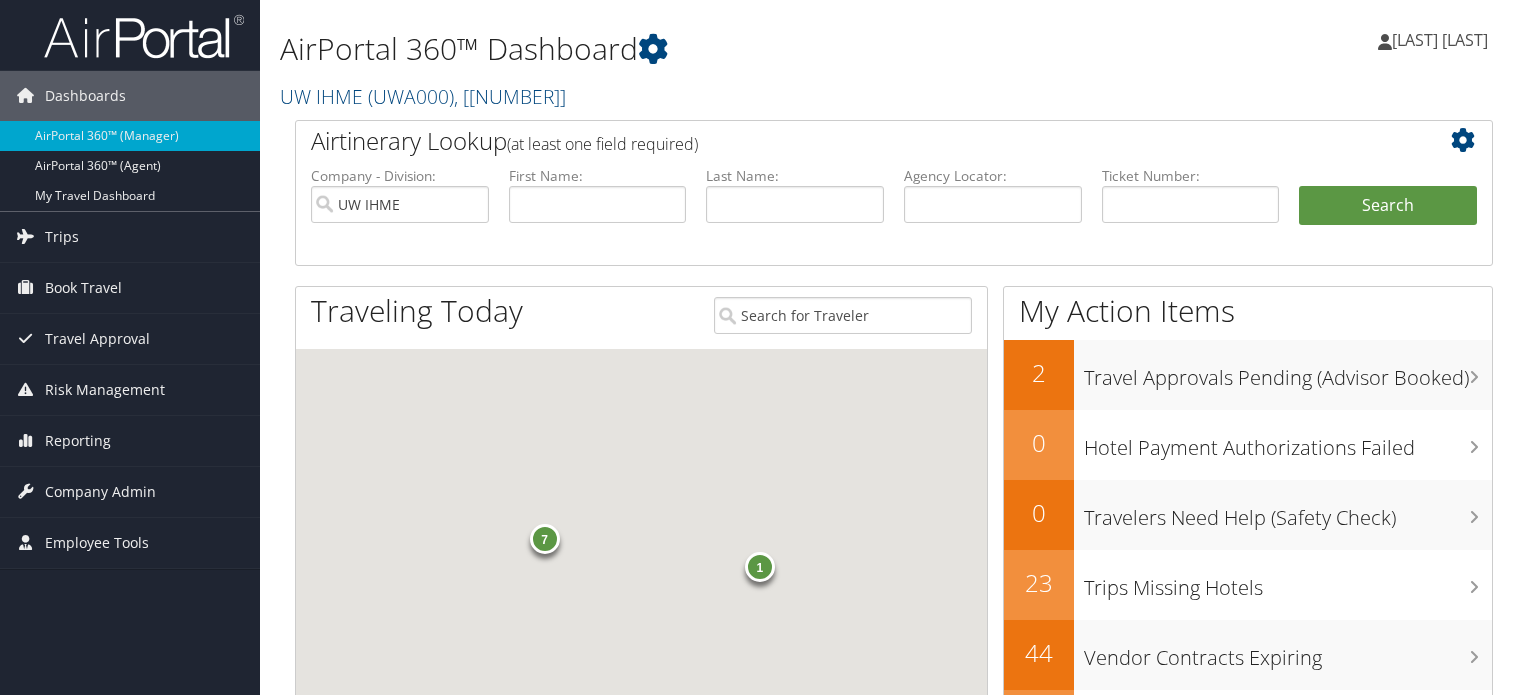 scroll, scrollTop: 0, scrollLeft: 0, axis: both 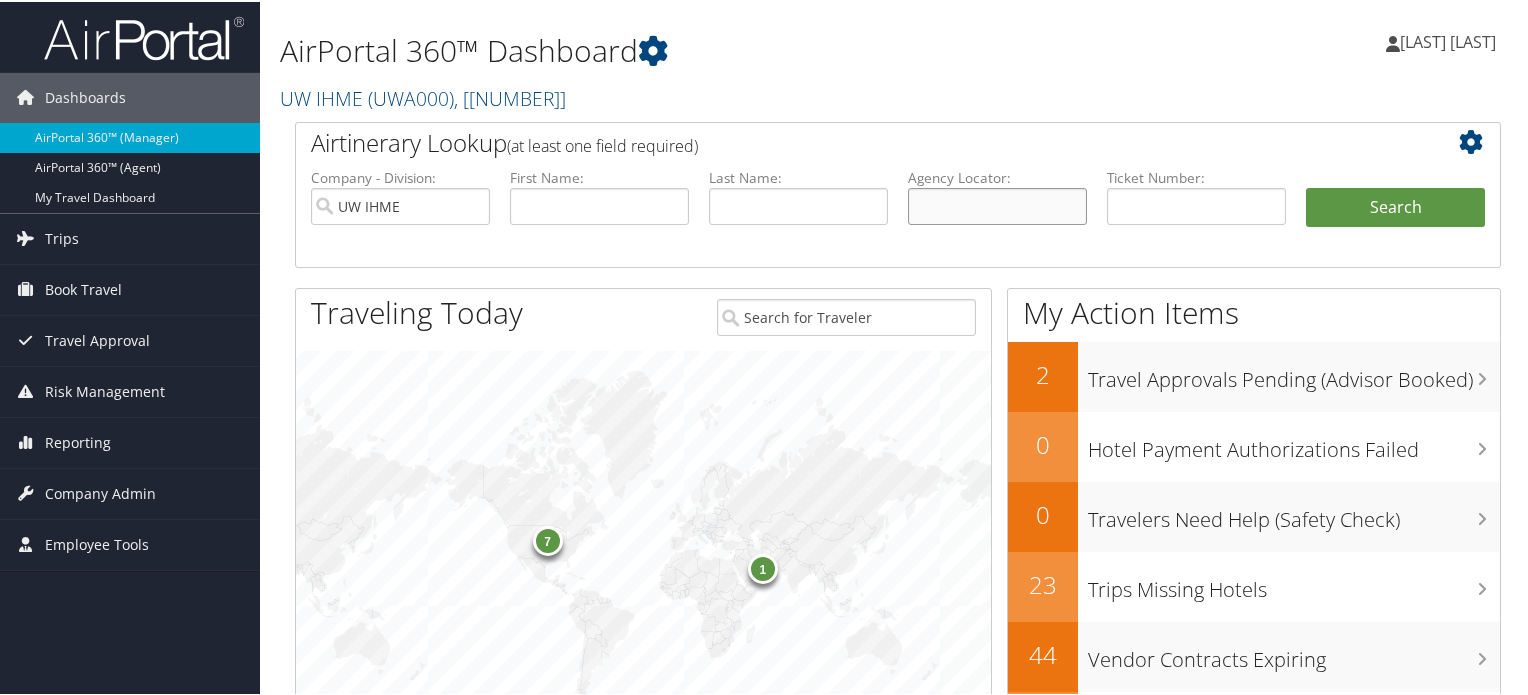click at bounding box center [997, 204] 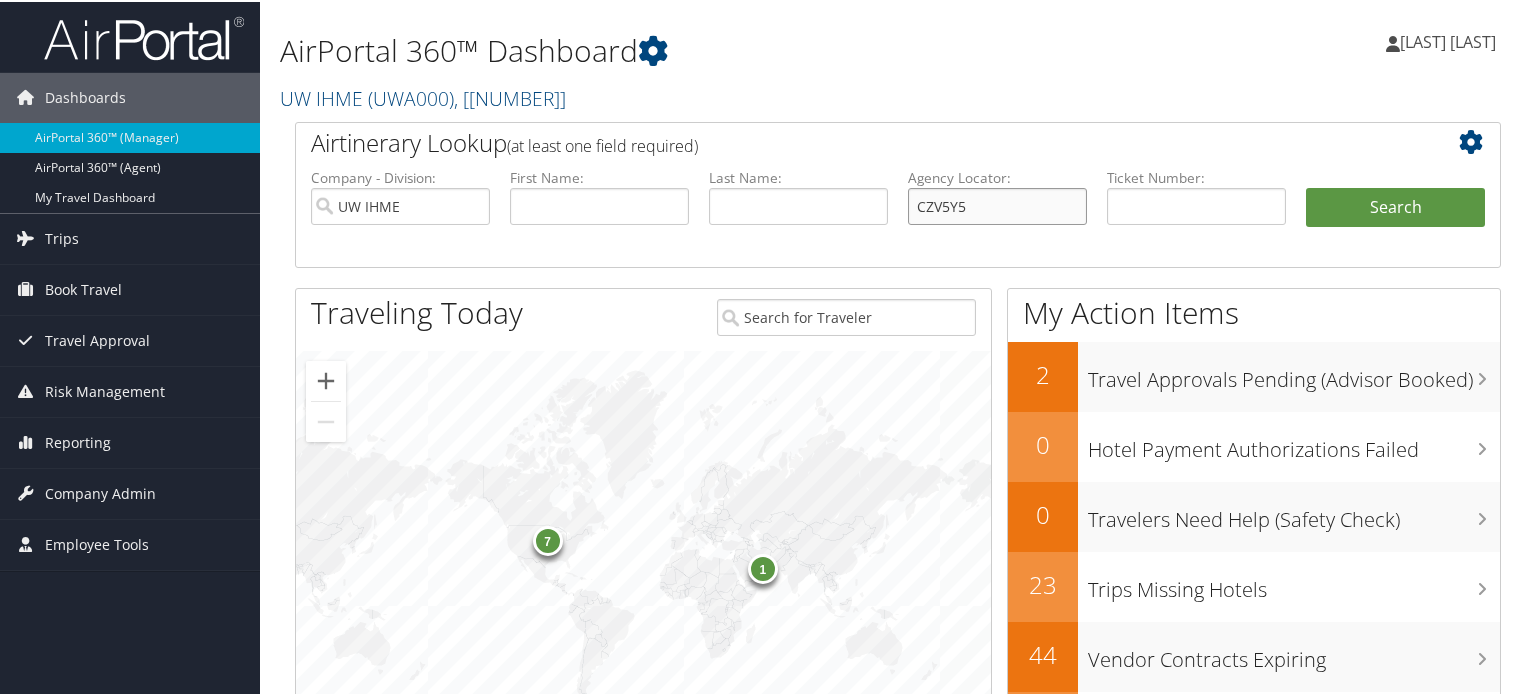 type on "CZV5Y5" 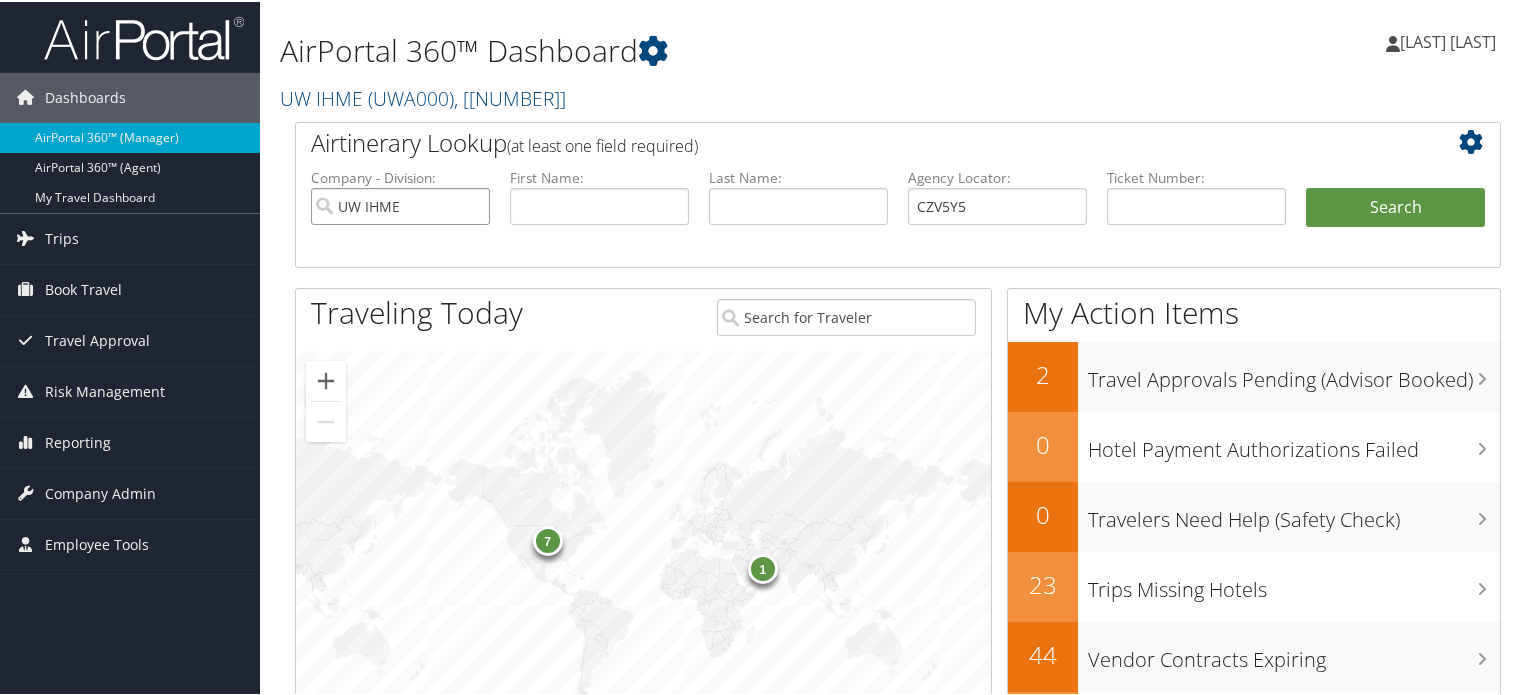 click on "UW IHME" at bounding box center [400, 204] 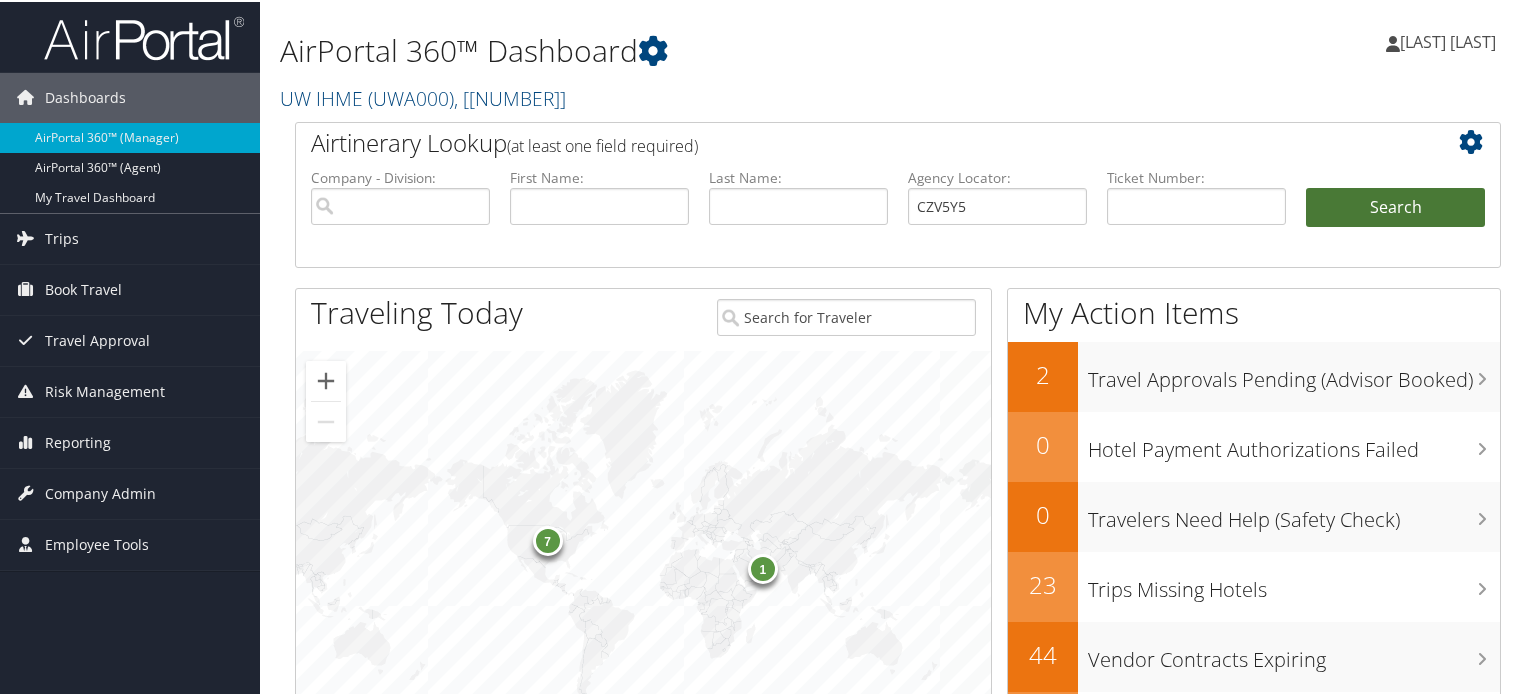 click on "Search" at bounding box center [1395, 206] 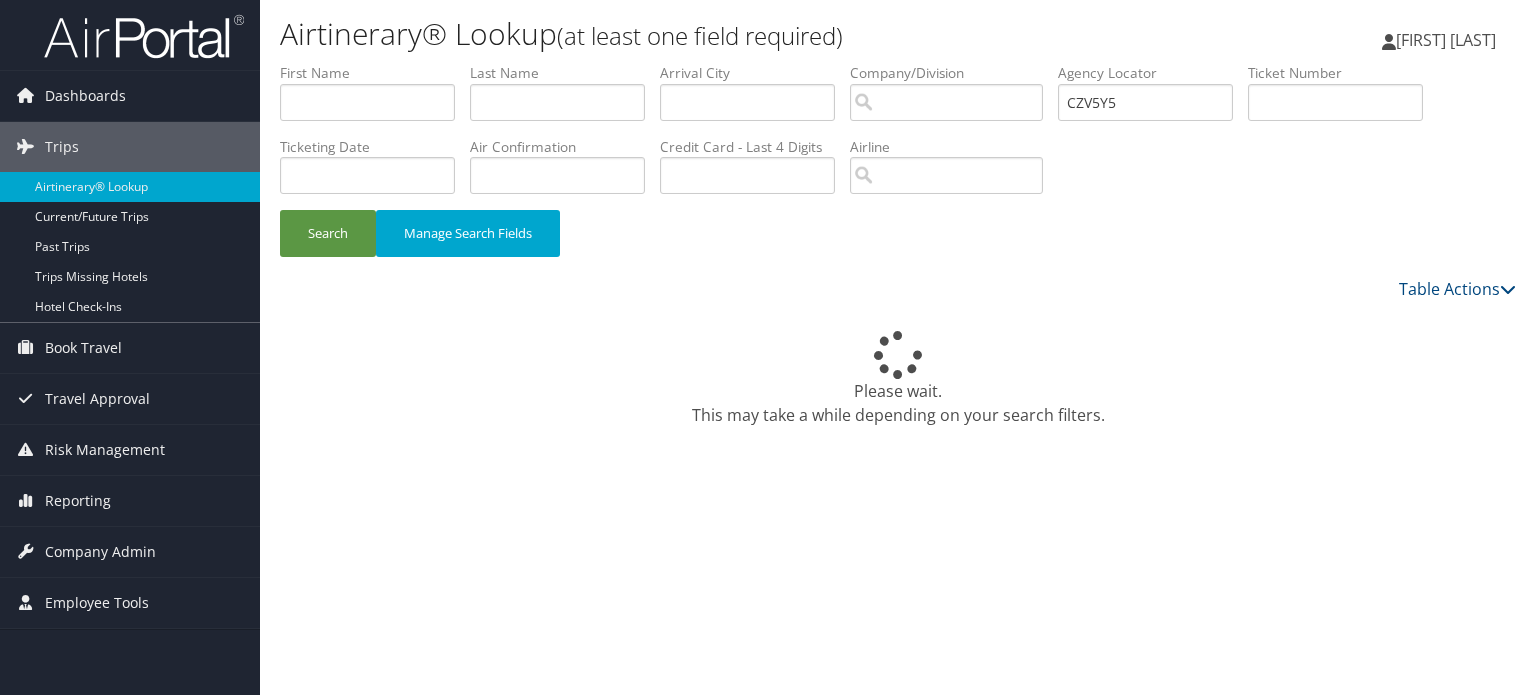 scroll, scrollTop: 0, scrollLeft: 0, axis: both 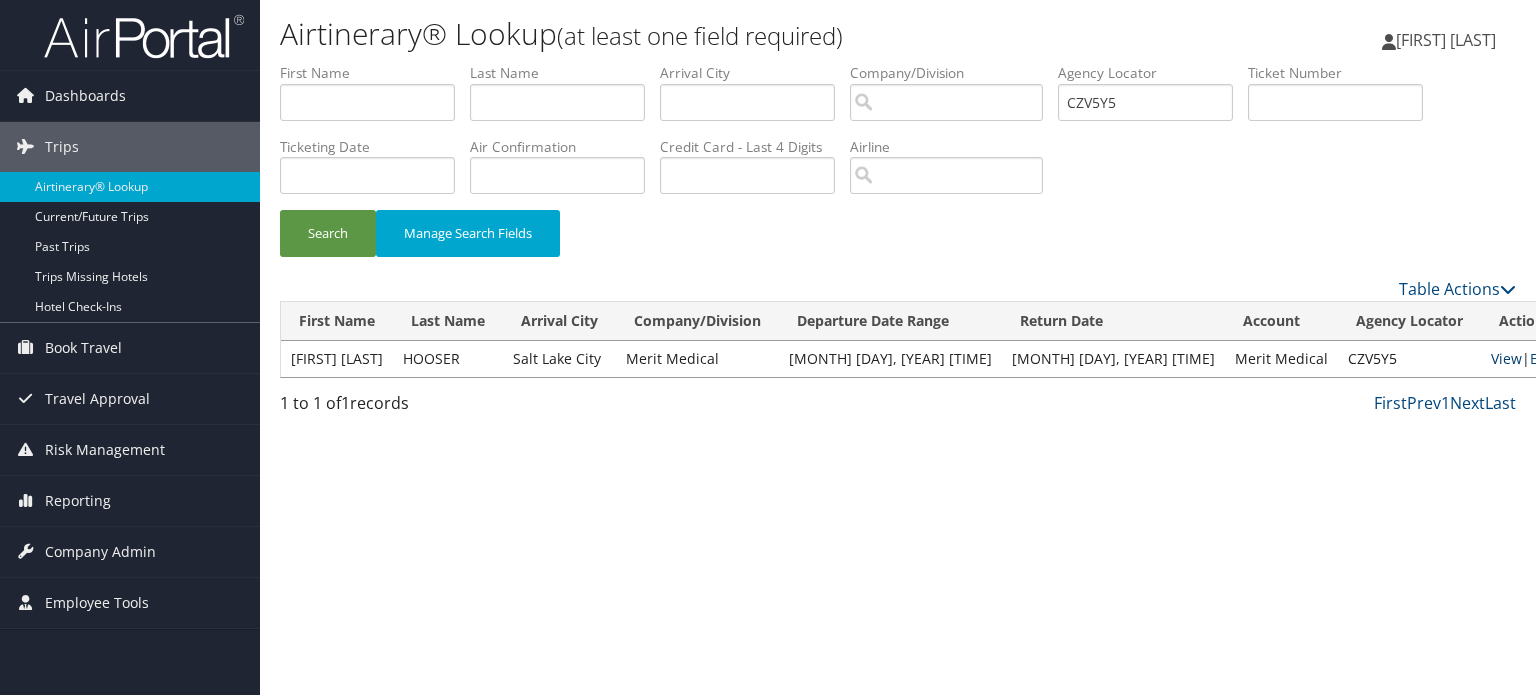 click on "View" at bounding box center [1506, 358] 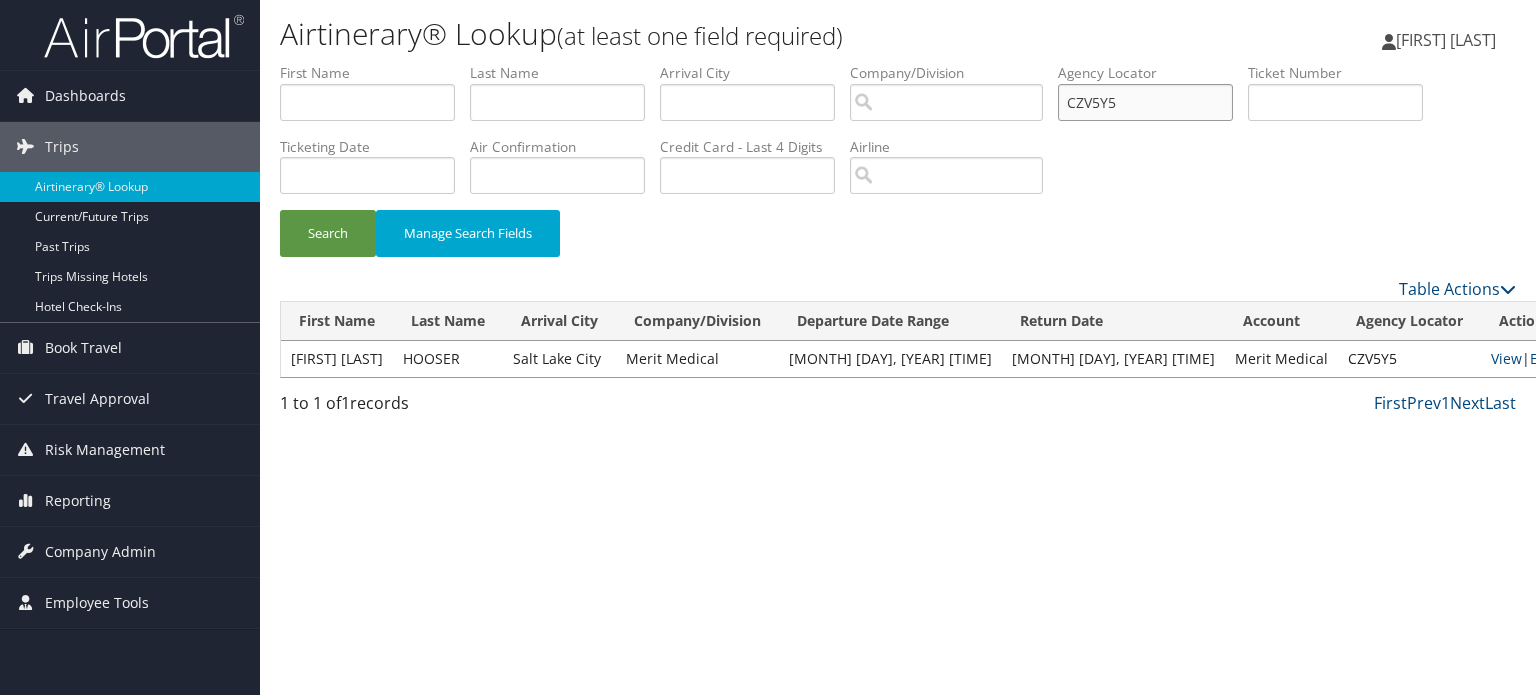 click on "CZV5Y5" at bounding box center [1145, 102] 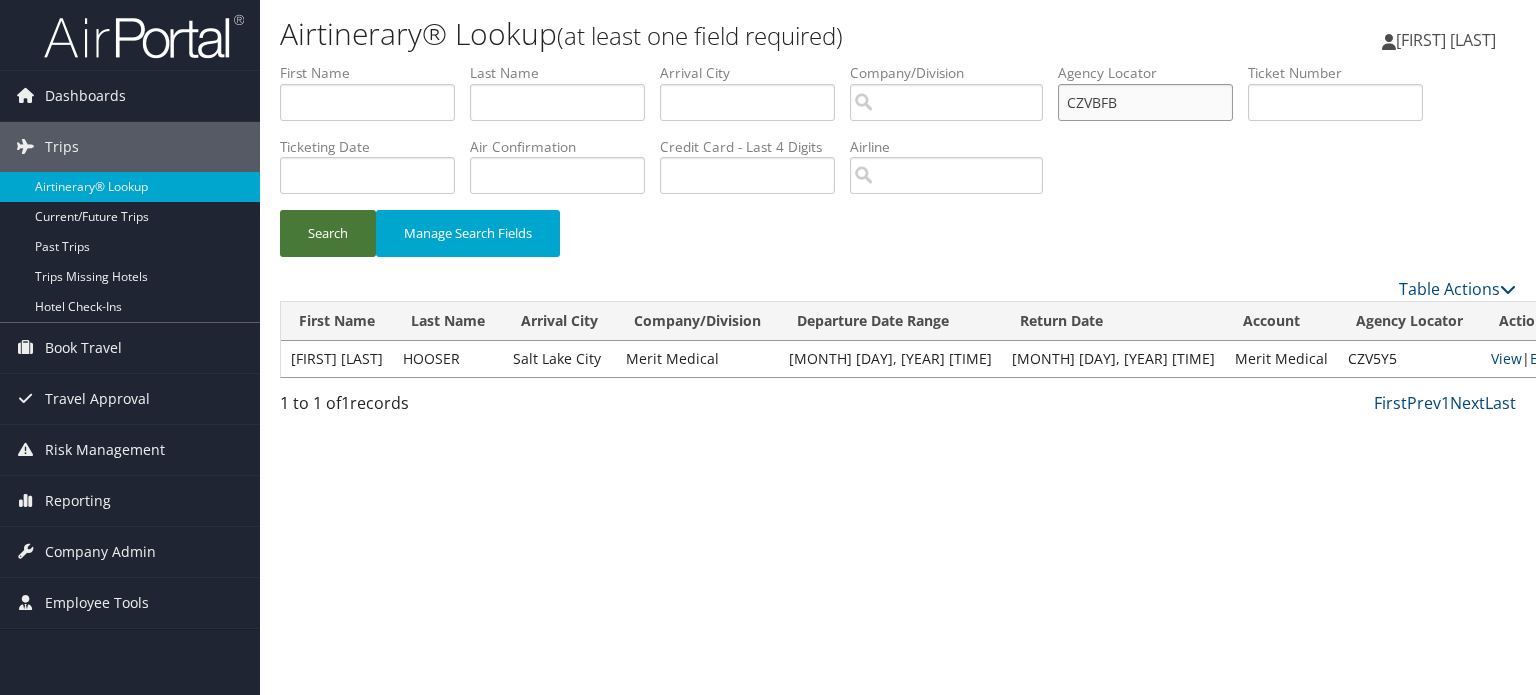 type on "CZVBFB" 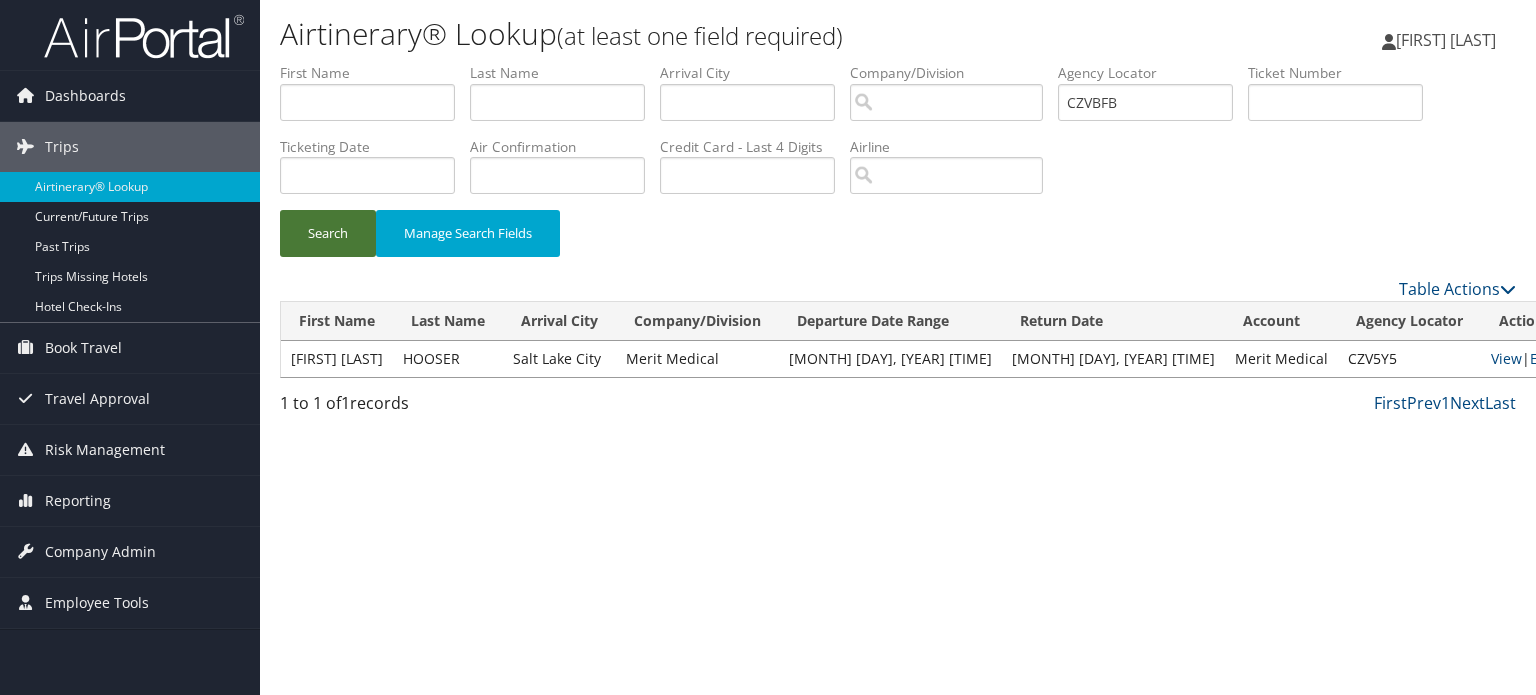 click on "Search" at bounding box center [328, 233] 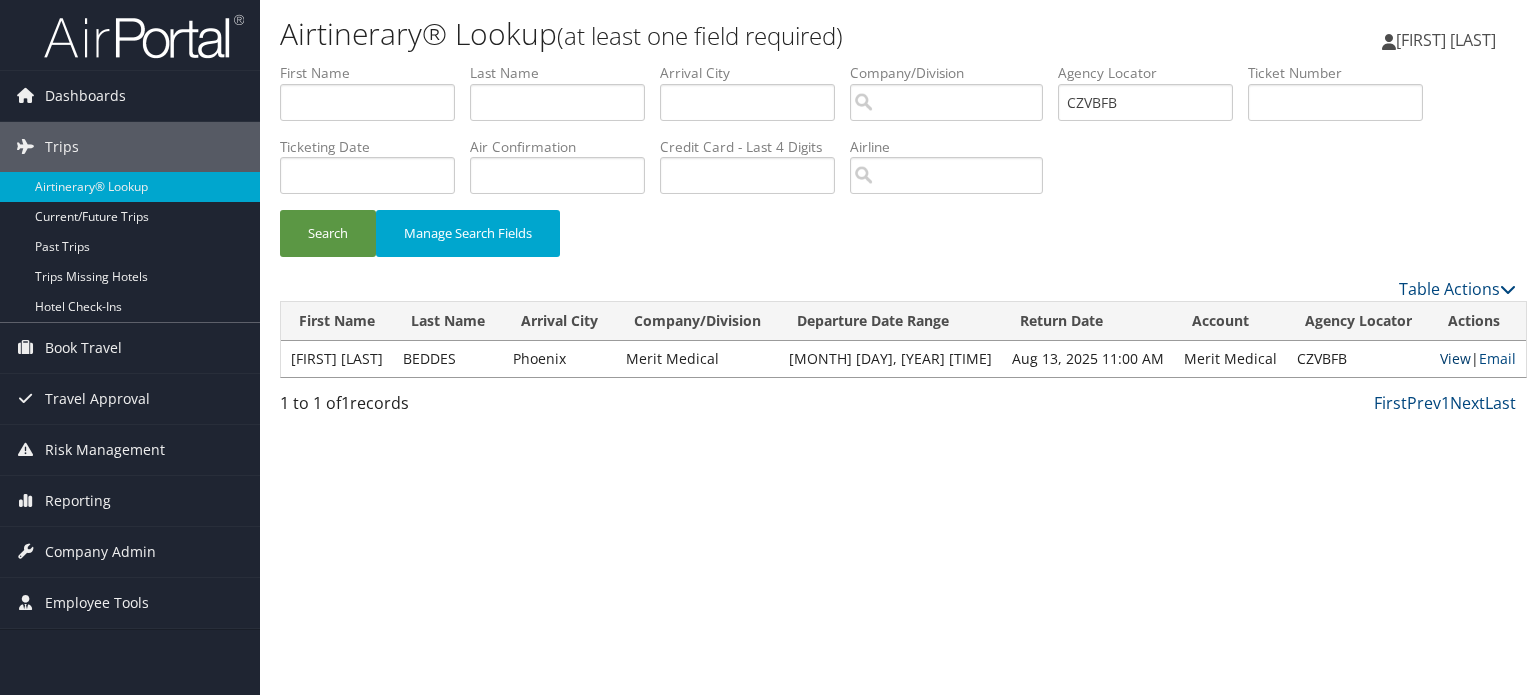 click on "View" at bounding box center (1455, 358) 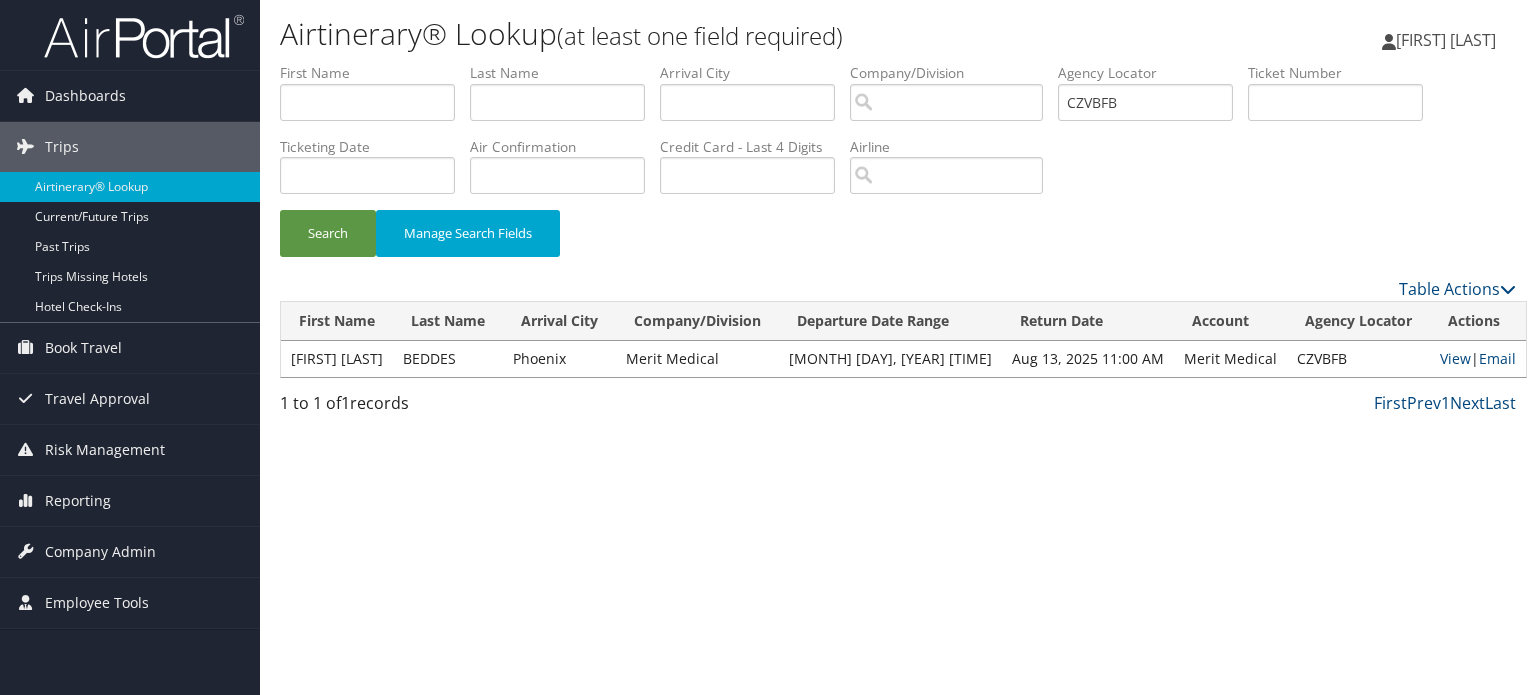 click at bounding box center (144, 36) 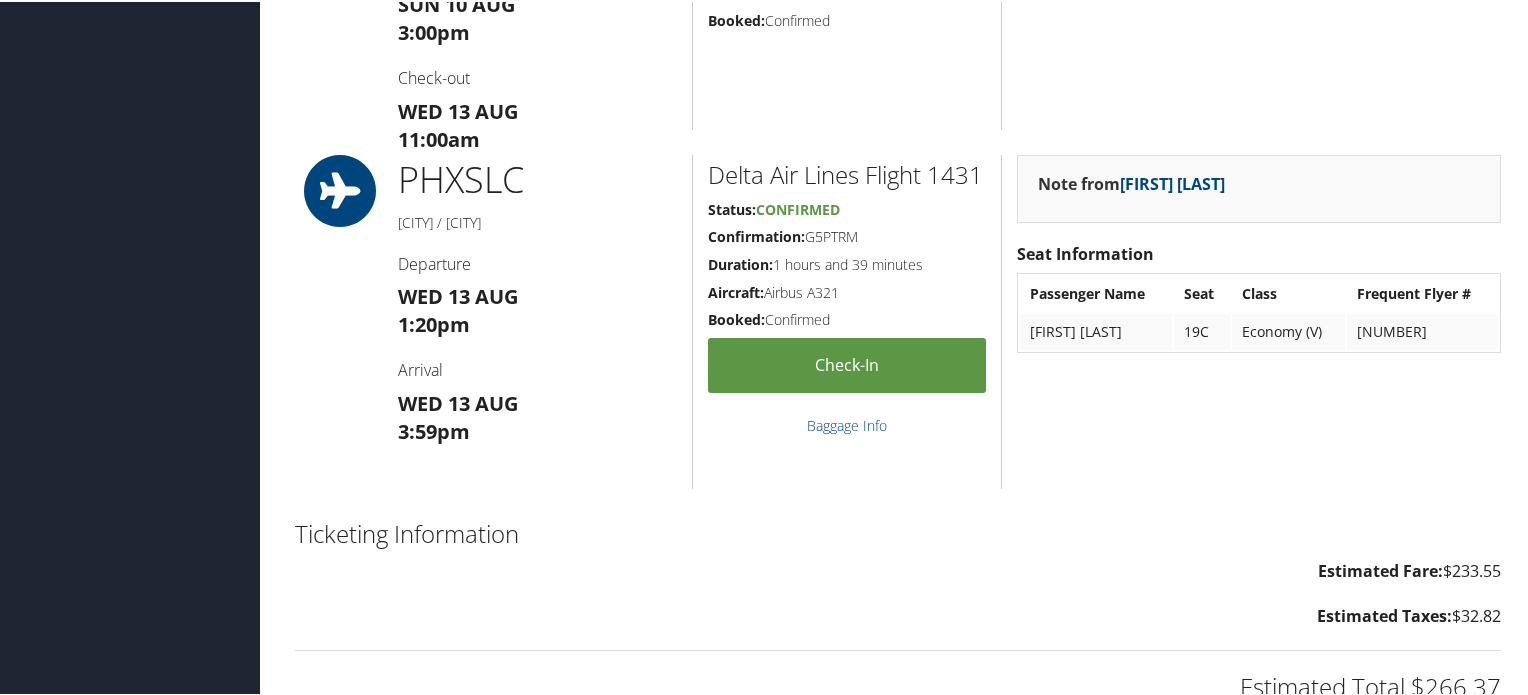 scroll, scrollTop: 1007, scrollLeft: 0, axis: vertical 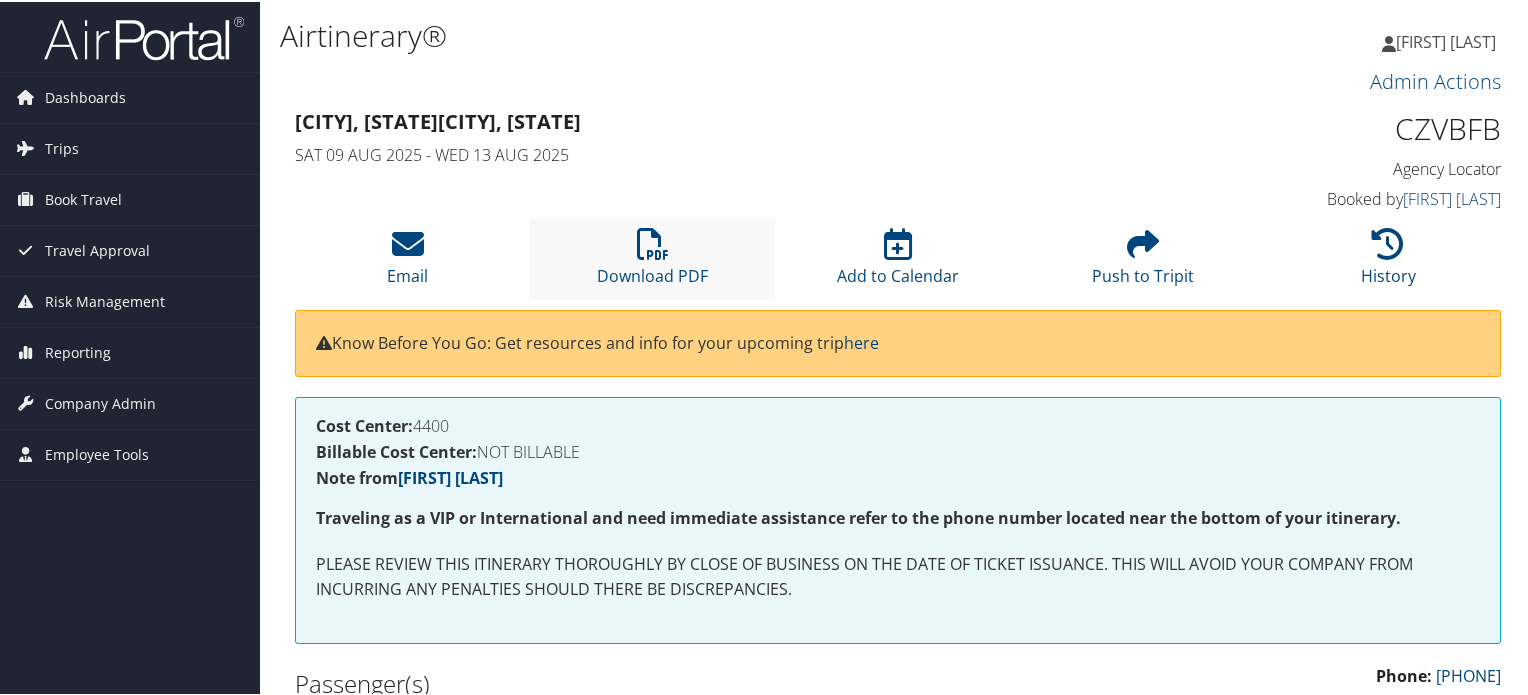 click on "Download PDF" at bounding box center [652, 256] 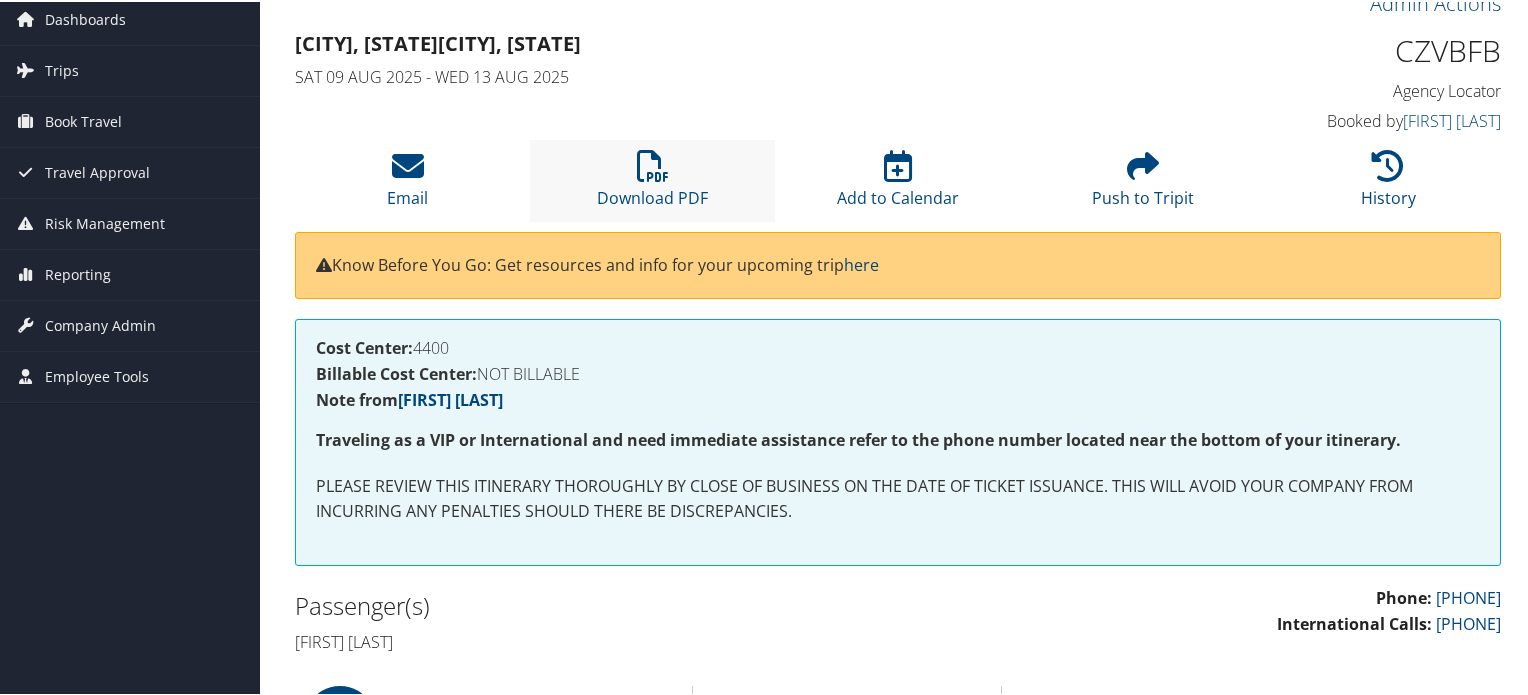 scroll, scrollTop: 0, scrollLeft: 0, axis: both 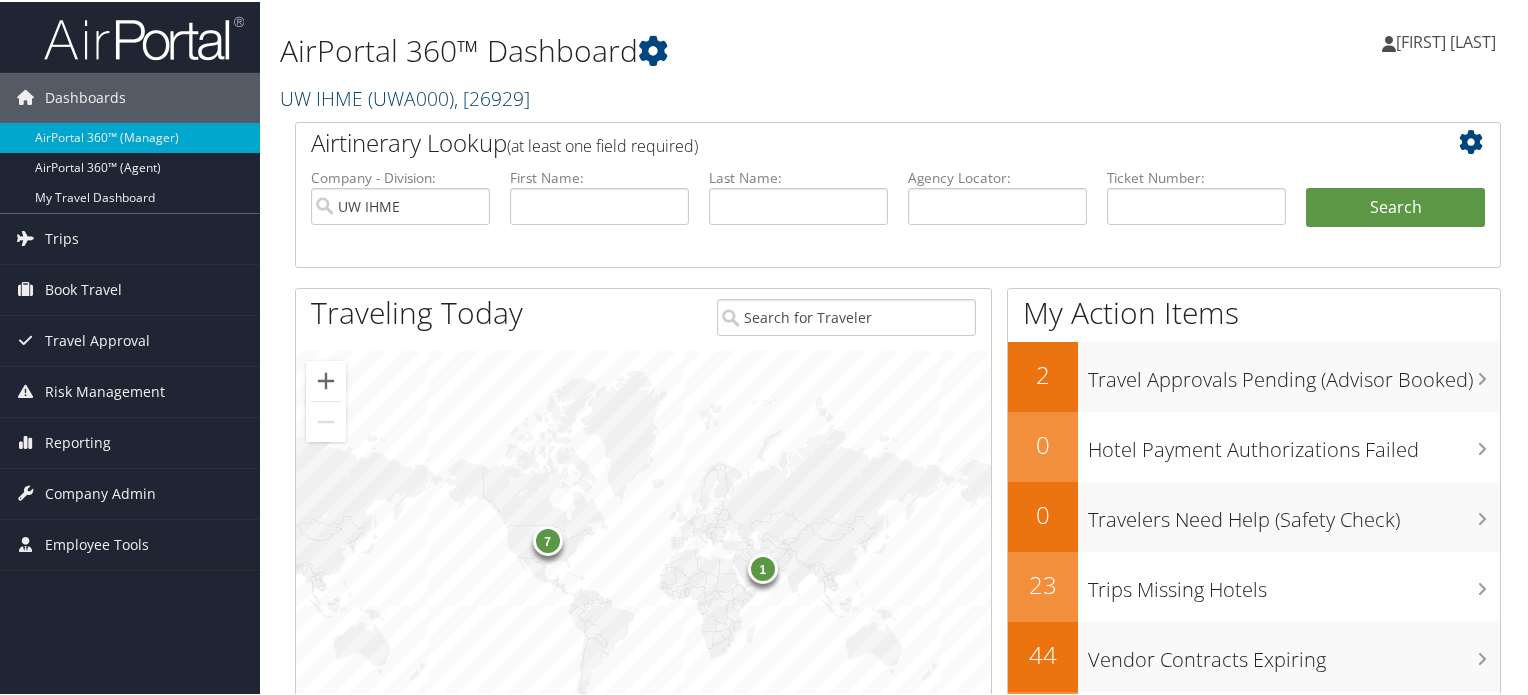 click on "( UWA000 )" at bounding box center [411, 96] 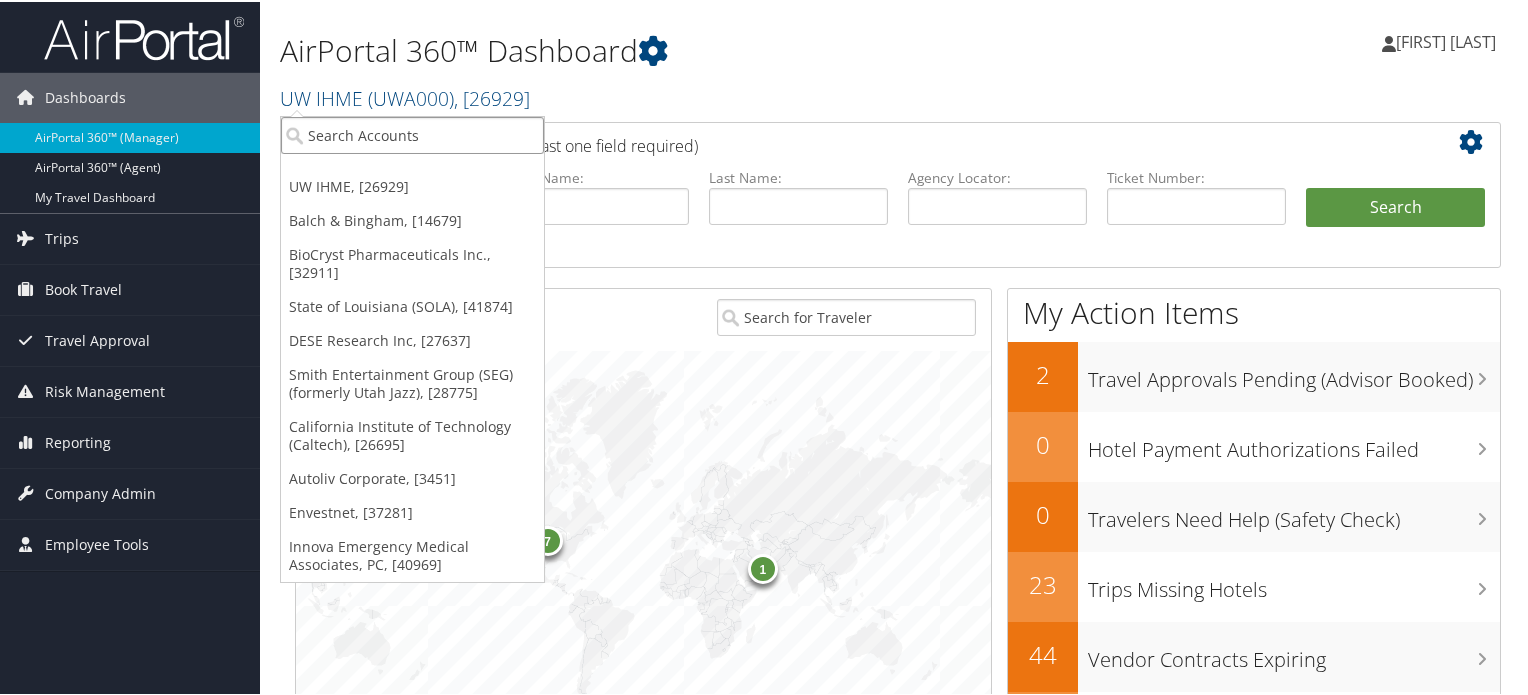 click at bounding box center [412, 133] 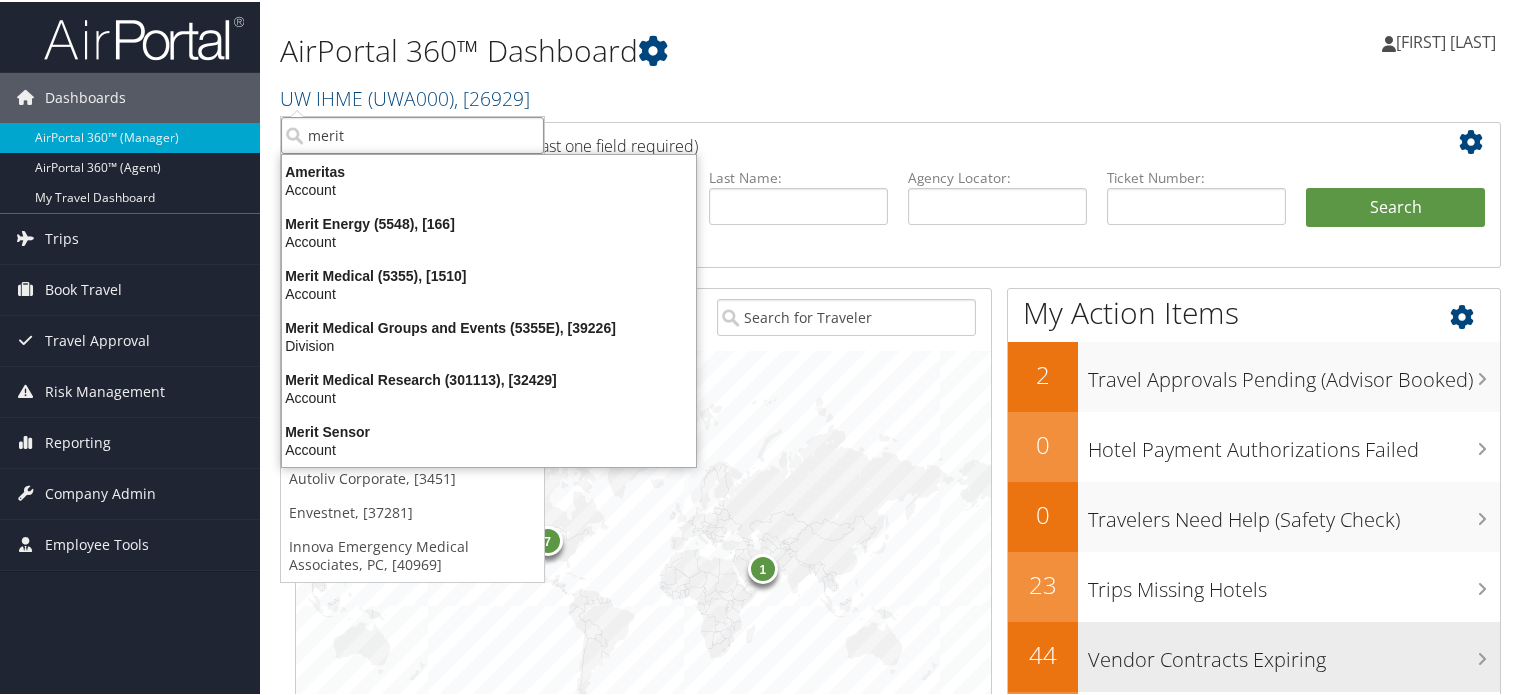 type on "merit" 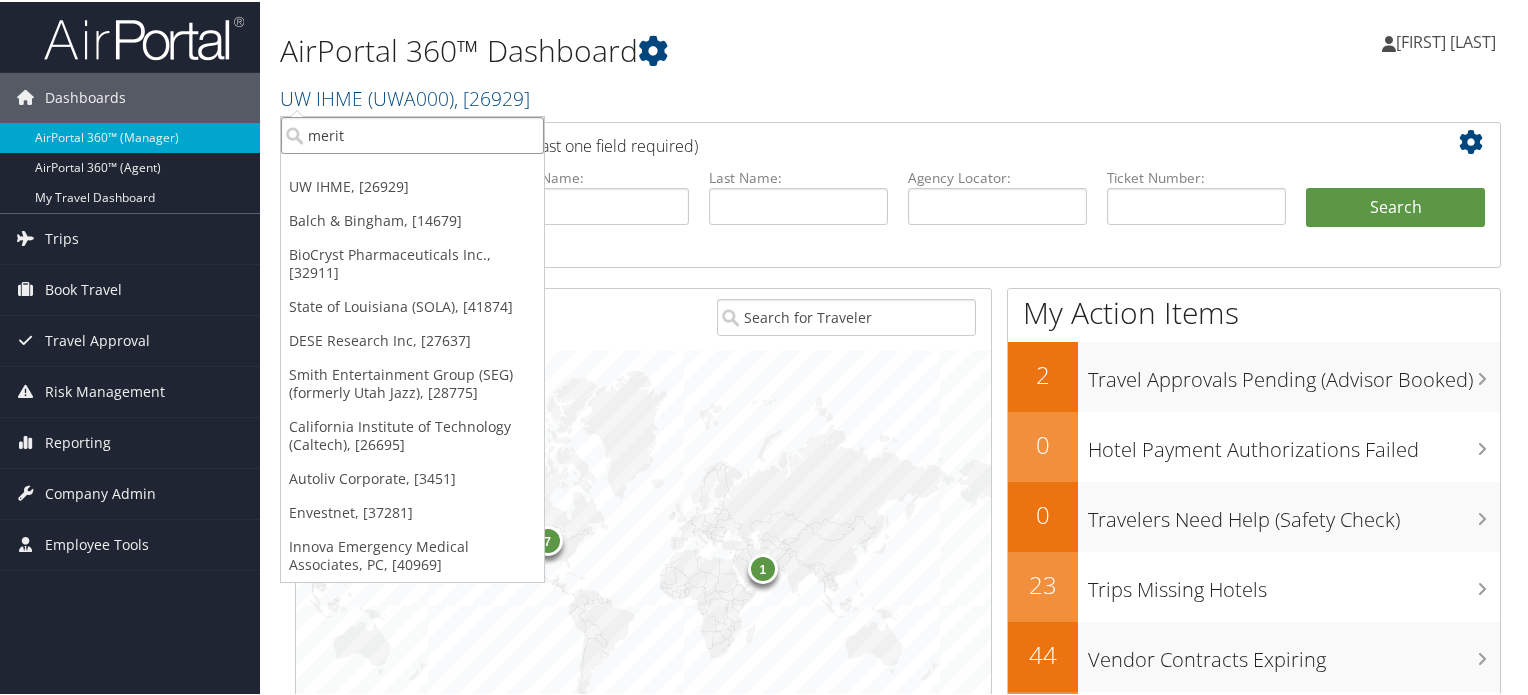 click on "merit" at bounding box center [412, 133] 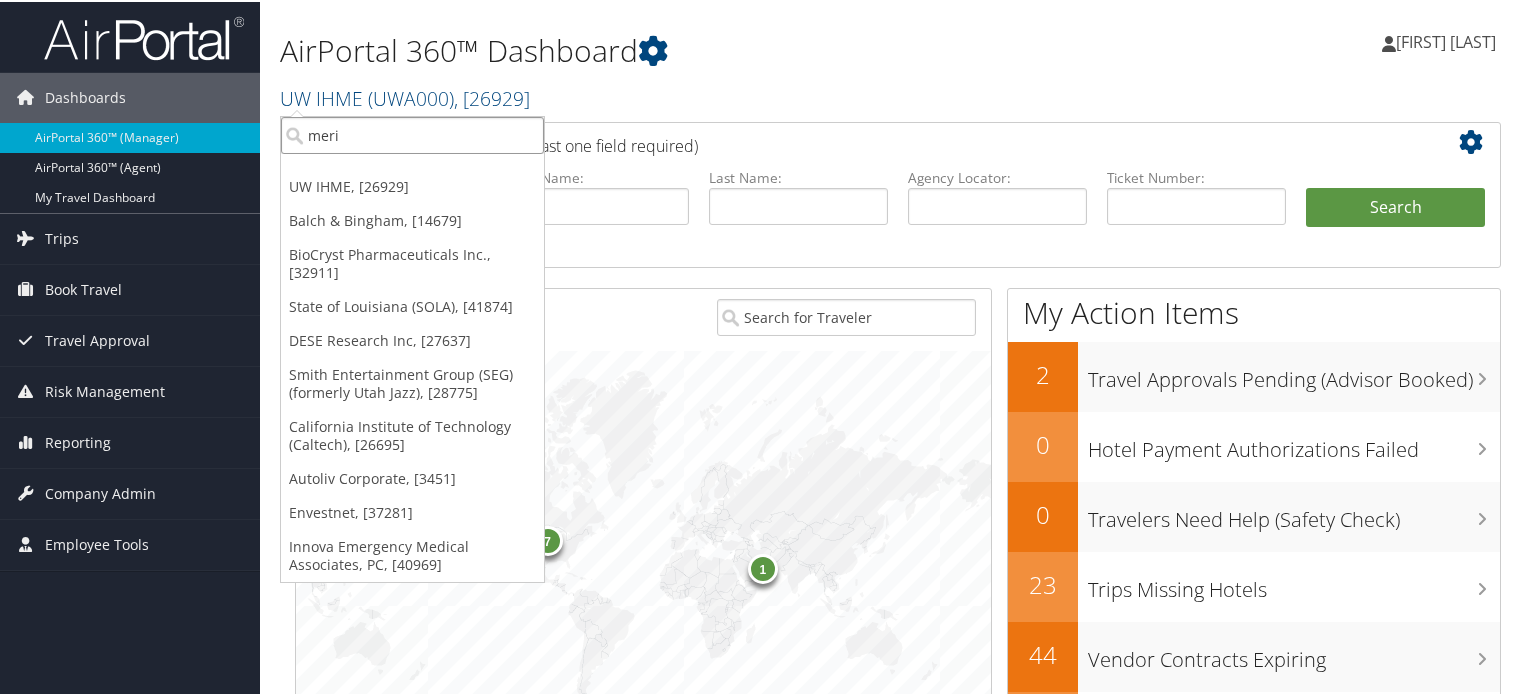 type on "merit" 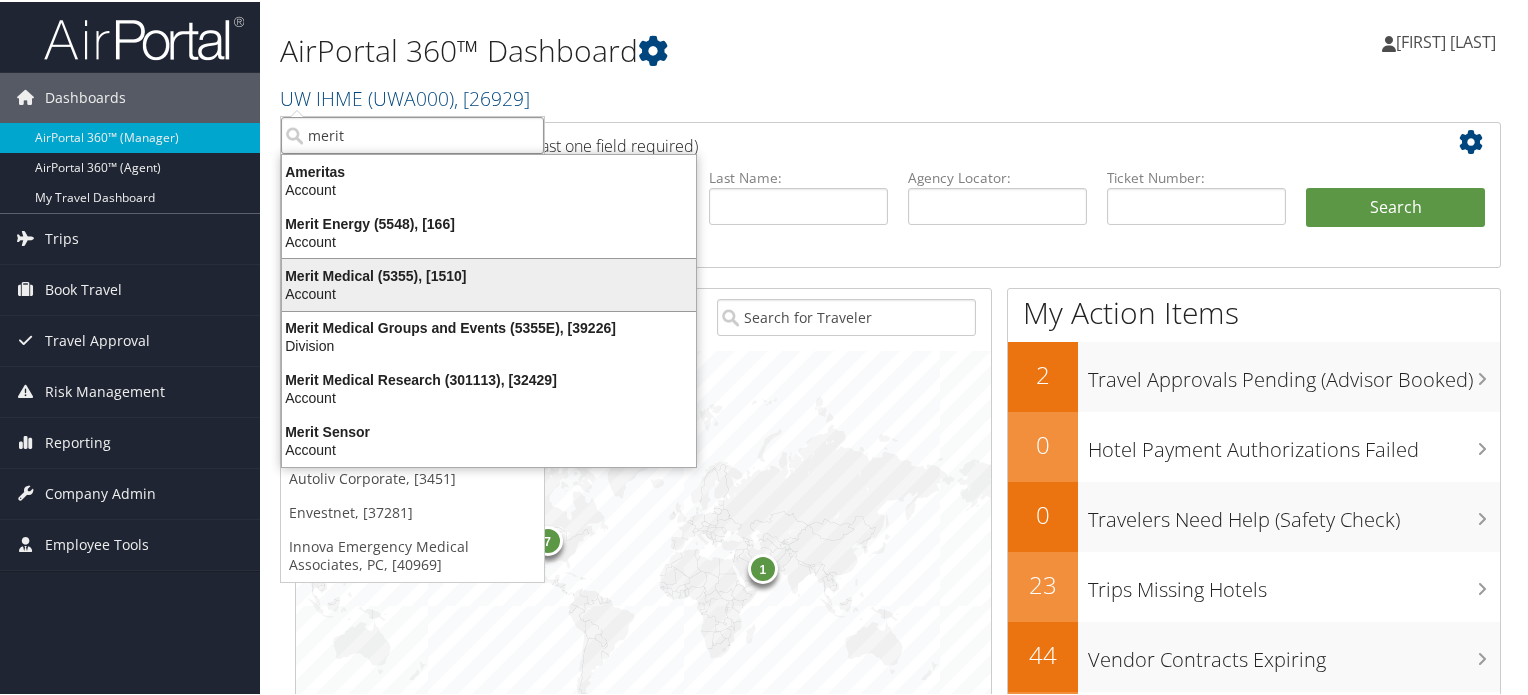 click on "Account" at bounding box center (489, 292) 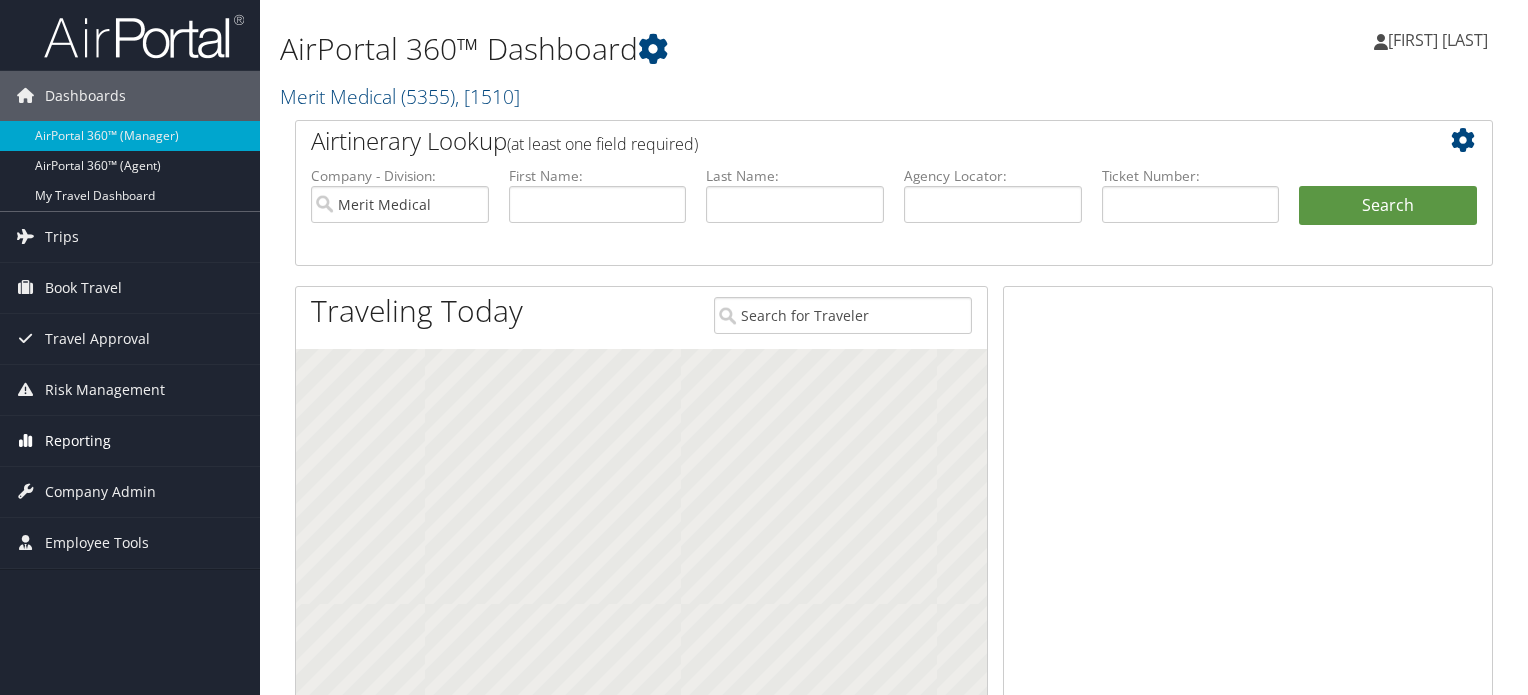 scroll, scrollTop: 0, scrollLeft: 0, axis: both 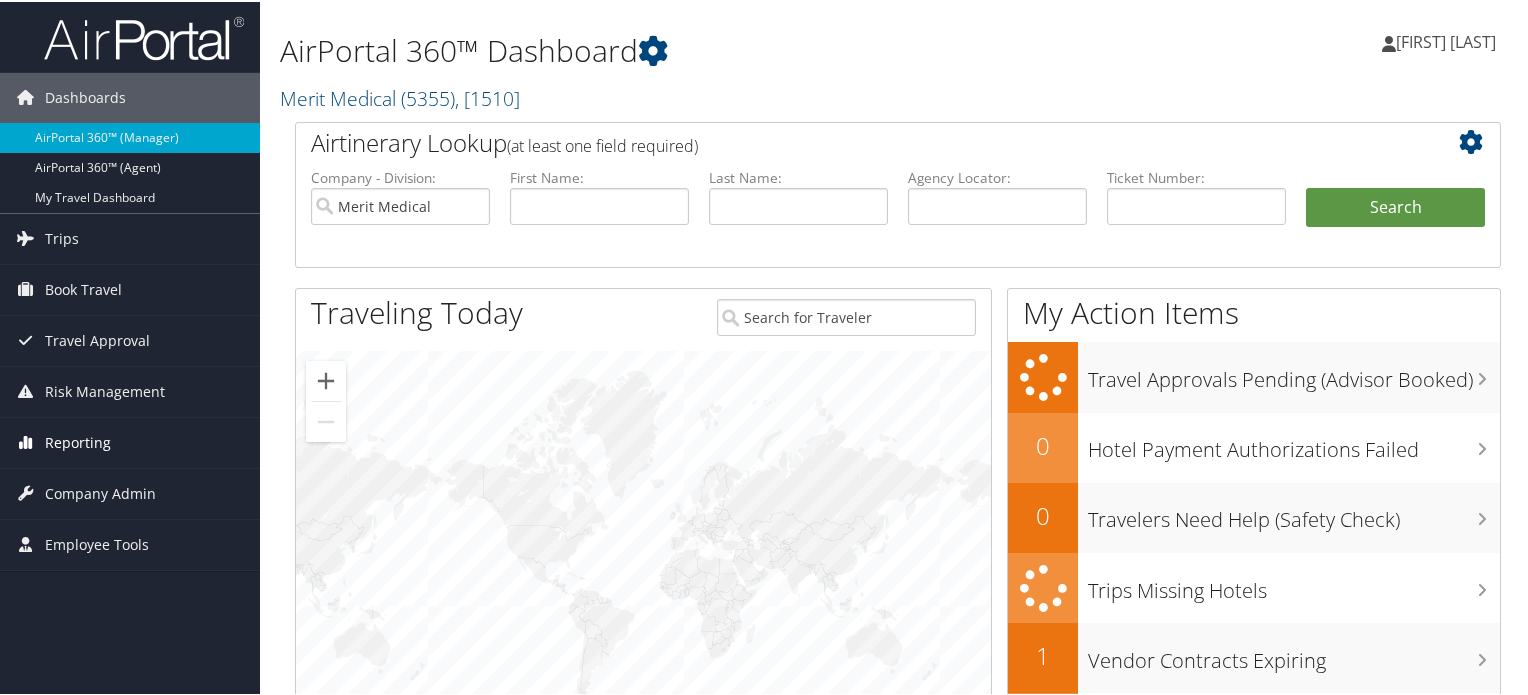 click on "Reporting" at bounding box center (78, 441) 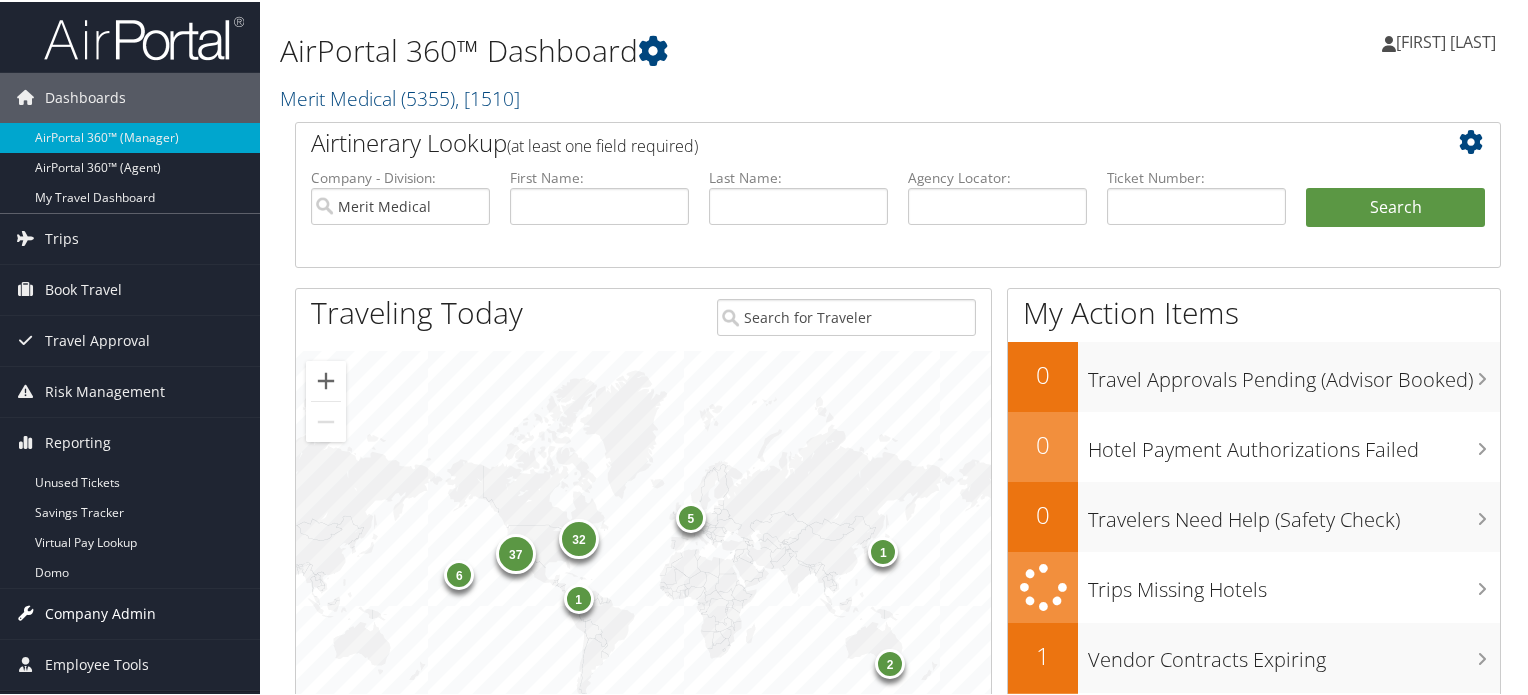 click on "Company Admin" at bounding box center [100, 612] 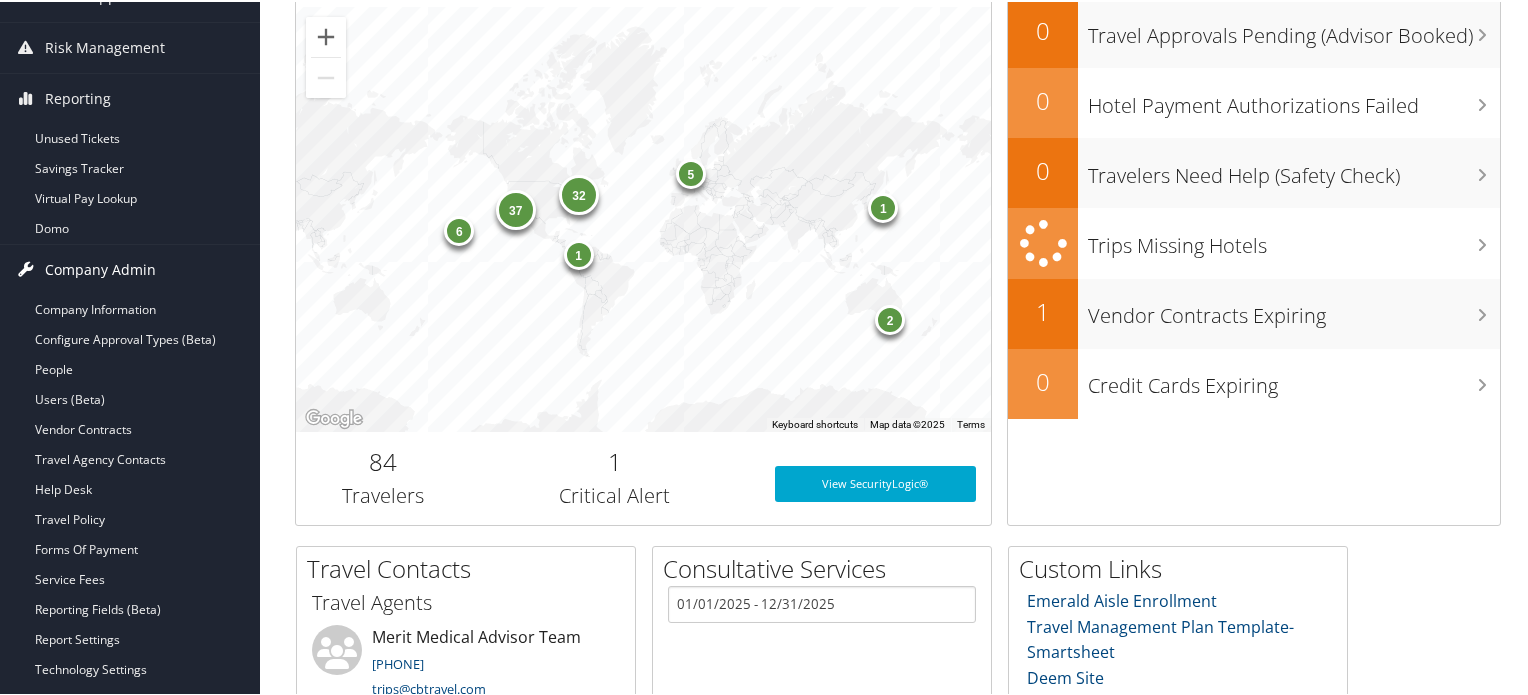 scroll, scrollTop: 348, scrollLeft: 0, axis: vertical 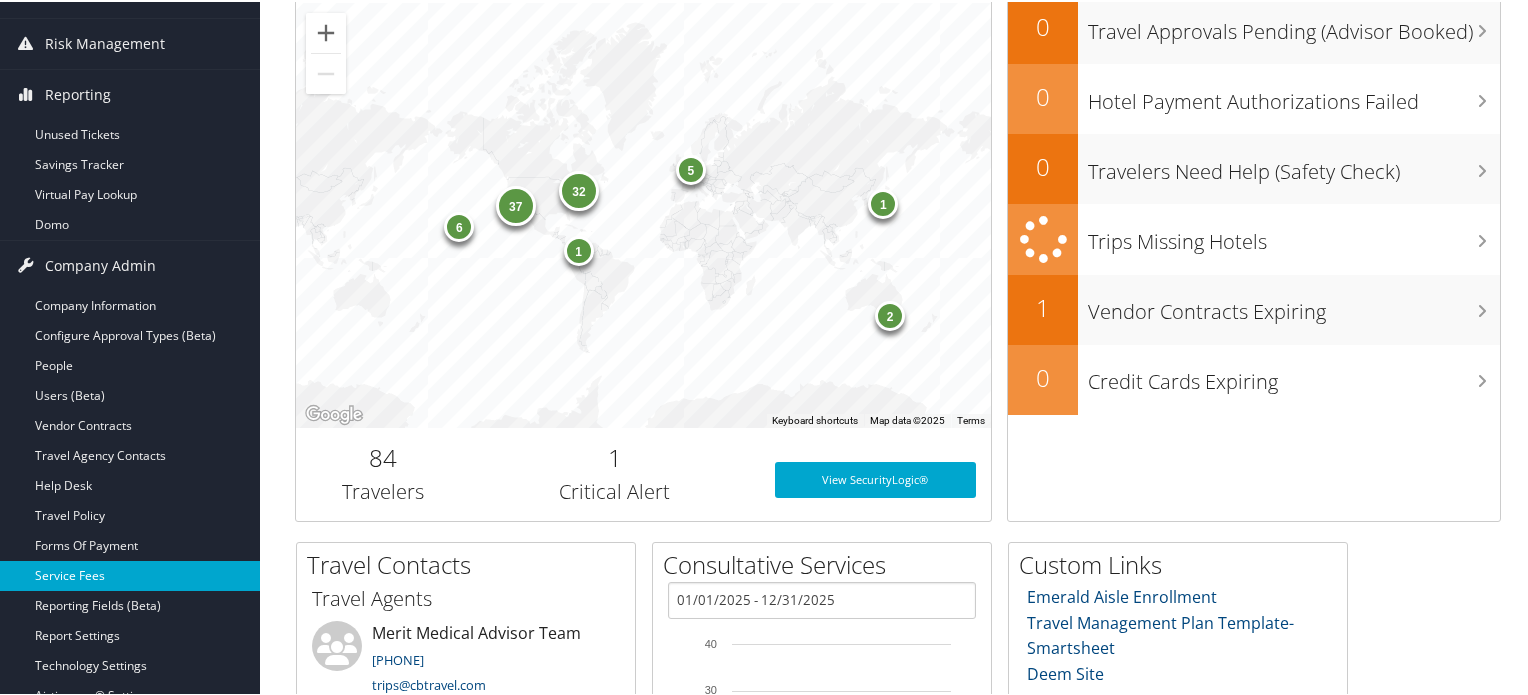 click on "Service Fees" at bounding box center [130, 574] 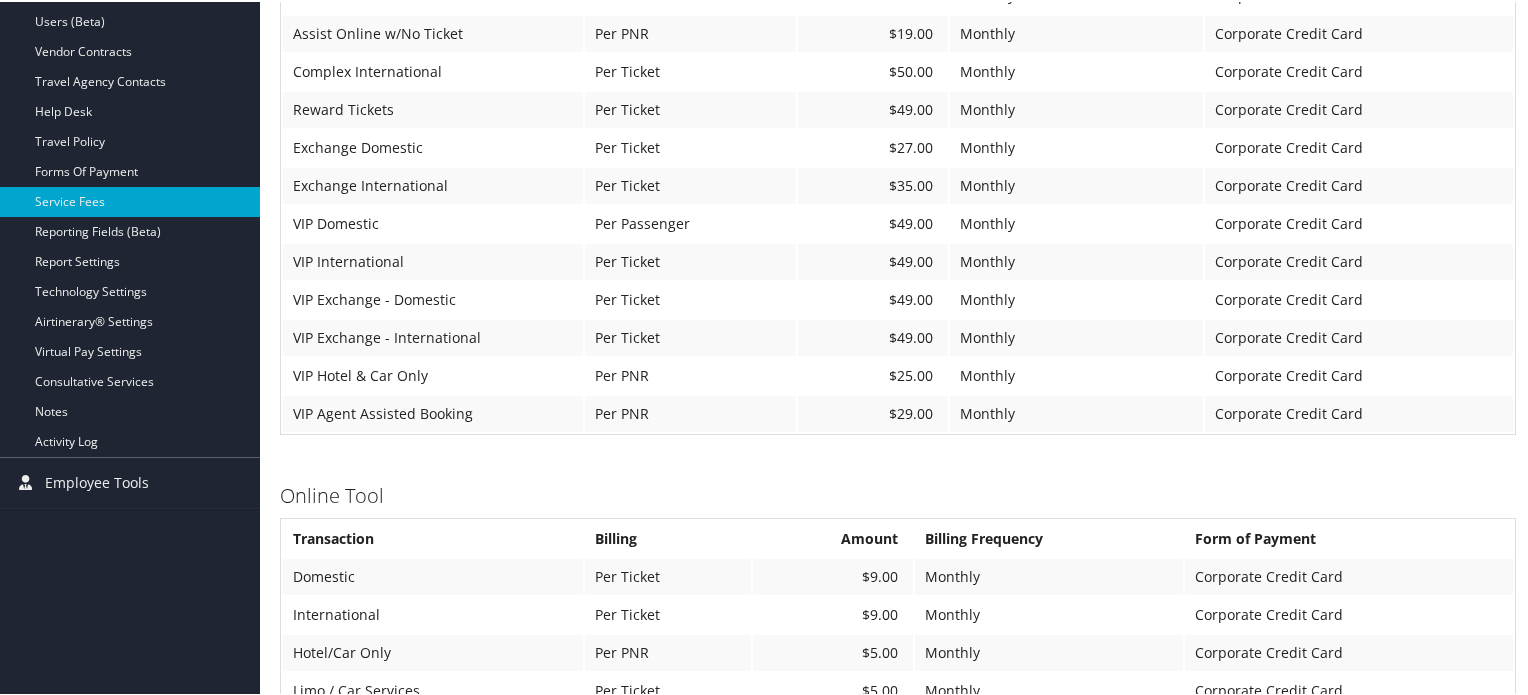 scroll, scrollTop: 515, scrollLeft: 0, axis: vertical 